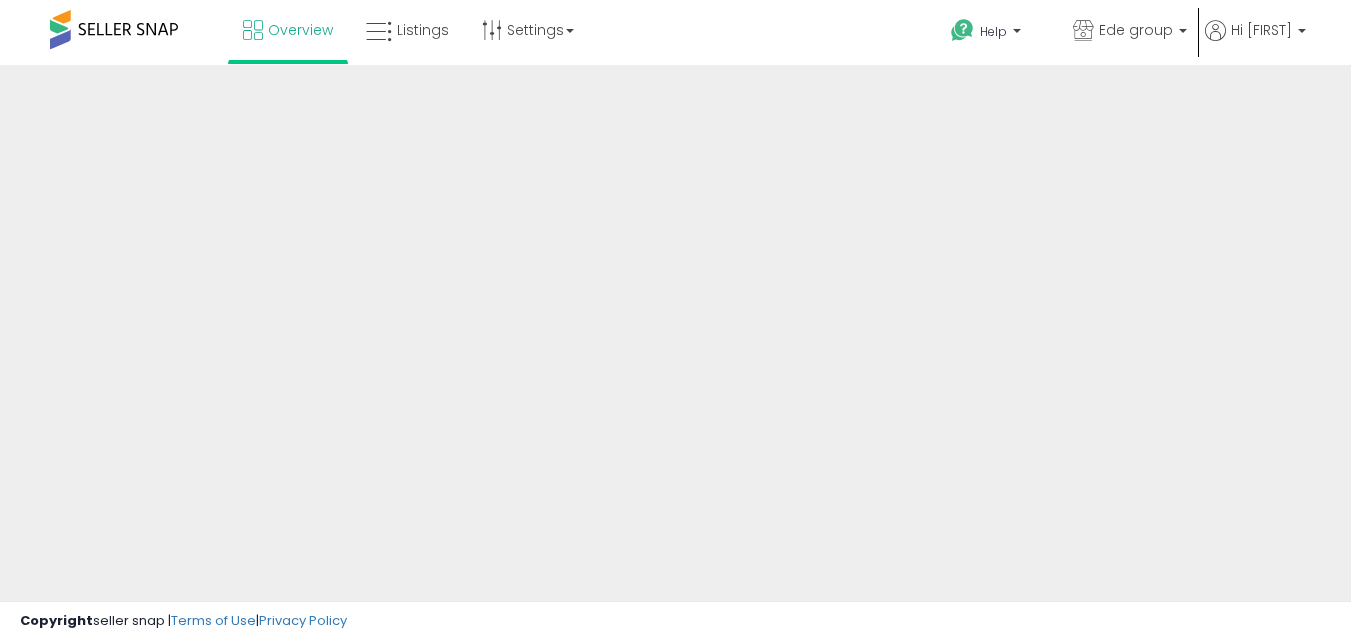scroll, scrollTop: 254, scrollLeft: 0, axis: vertical 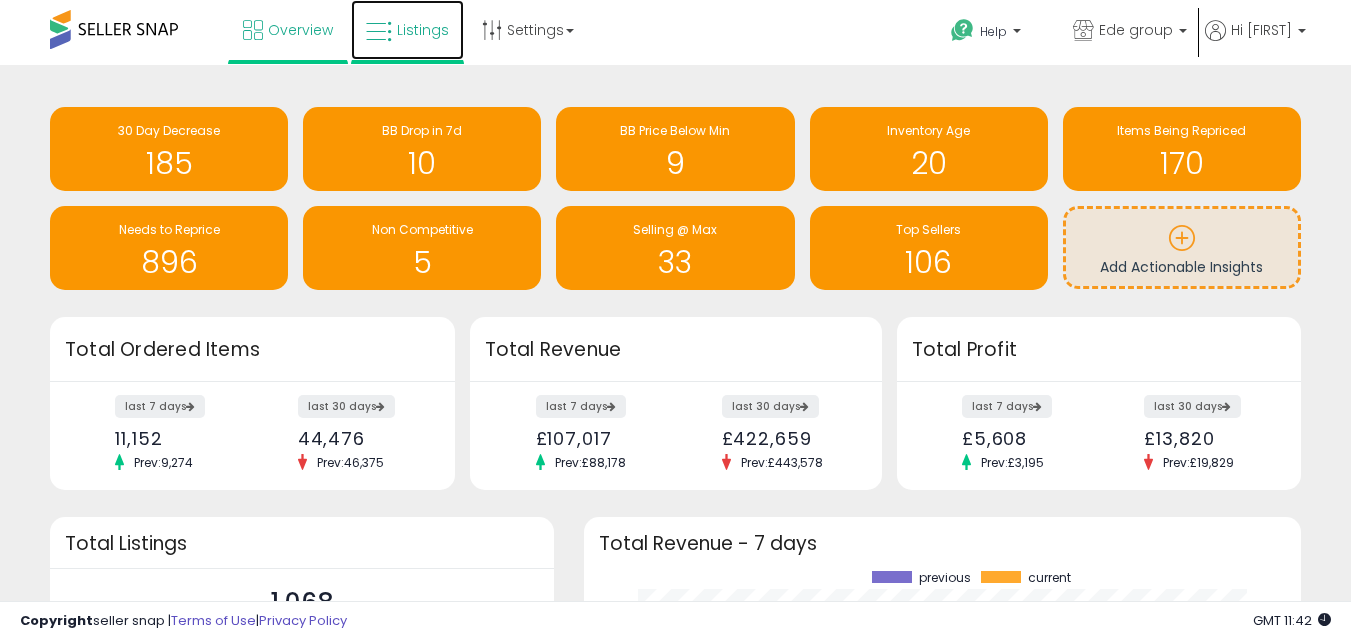 click on "Listings" at bounding box center [423, 30] 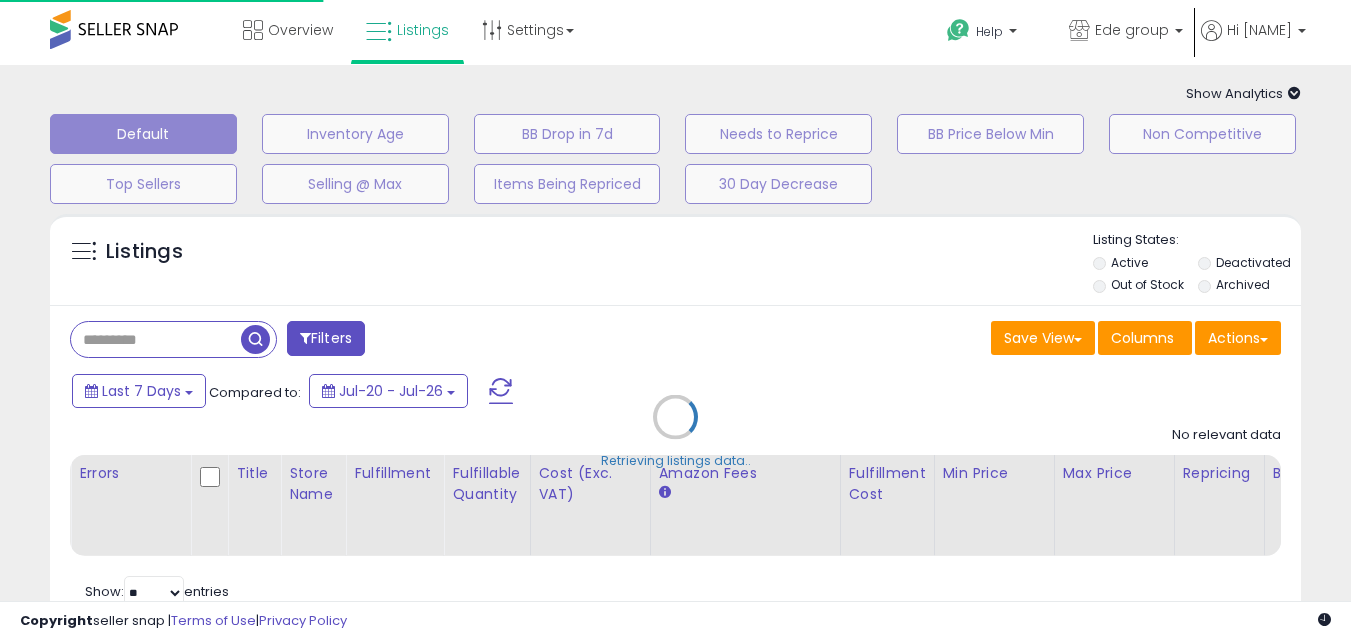 scroll, scrollTop: 0, scrollLeft: 0, axis: both 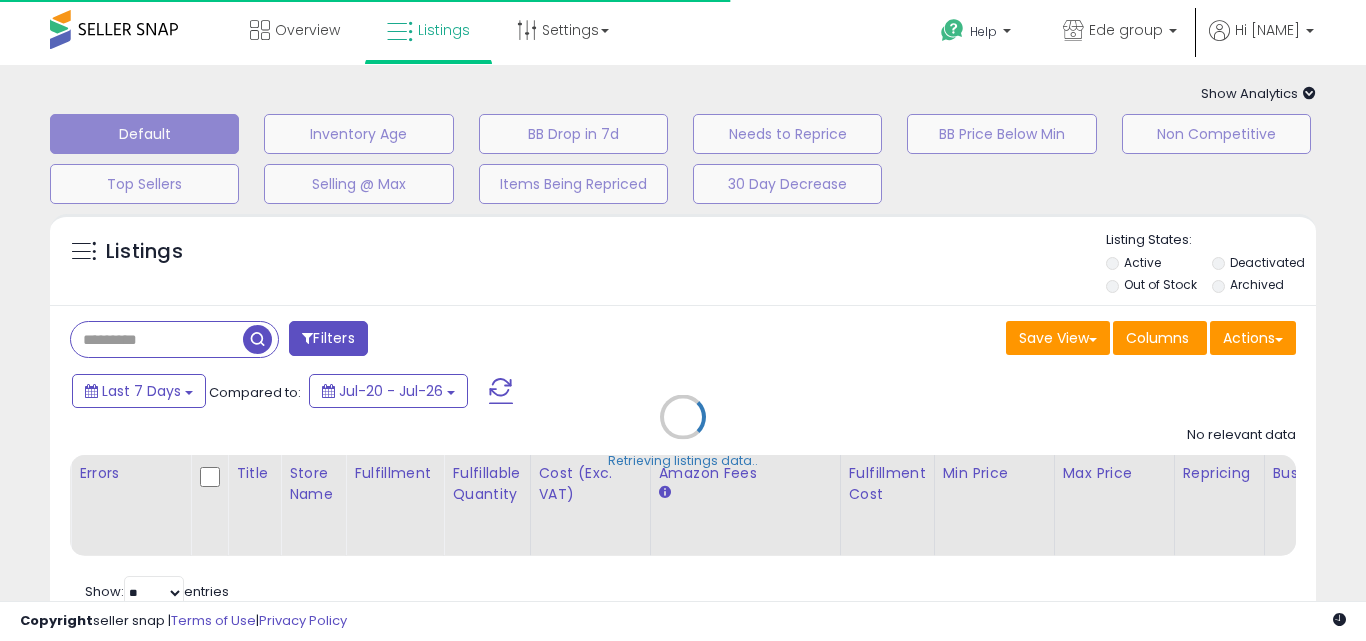 click on "**********" at bounding box center [683, 480] 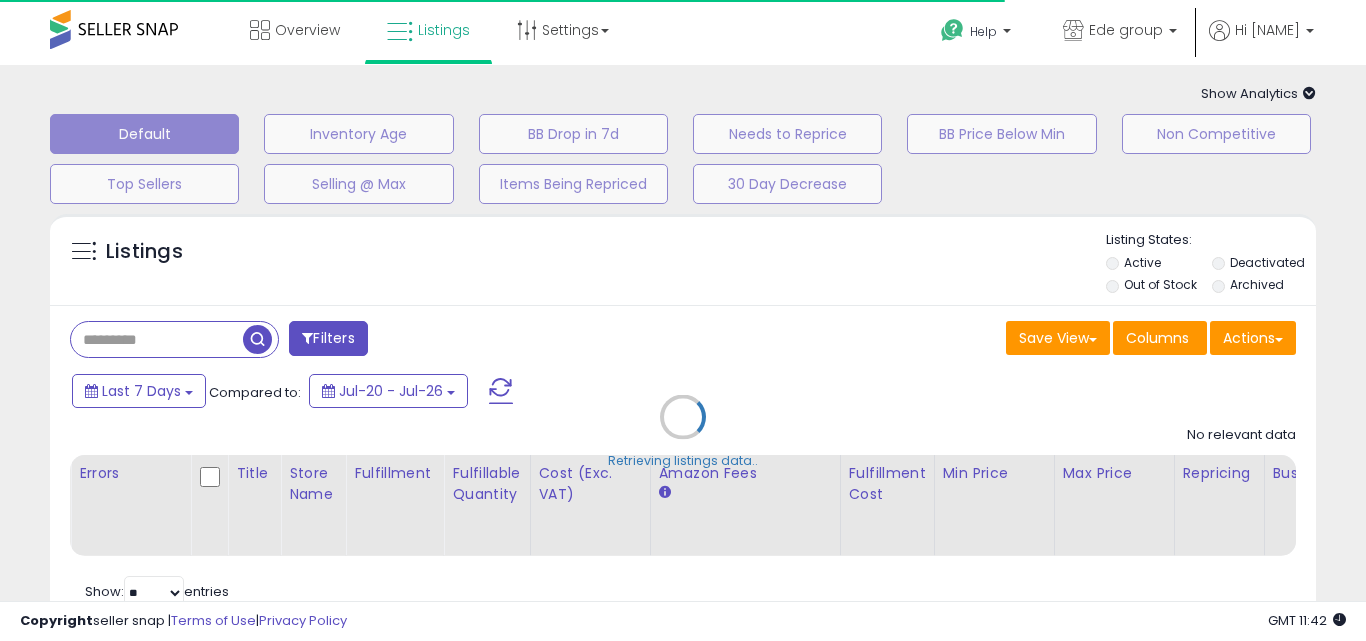 click on "Retrieving listings data.." at bounding box center (683, 432) 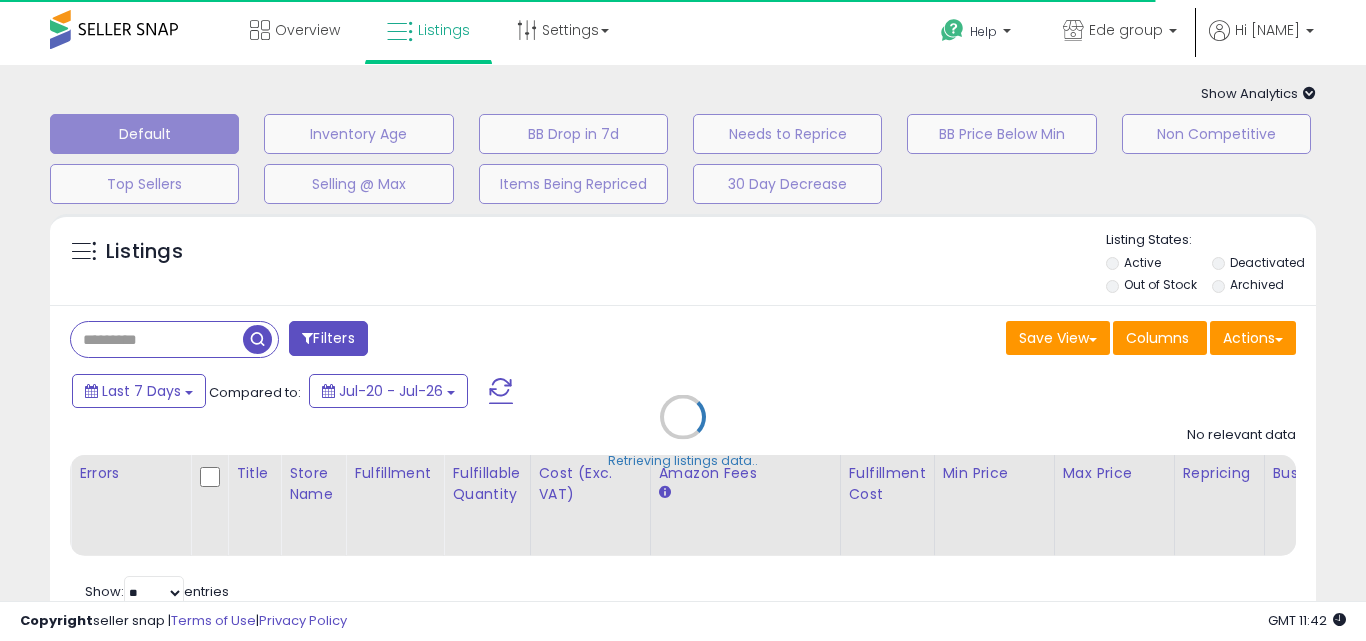 click on "Retrieving listings data.." at bounding box center (683, 432) 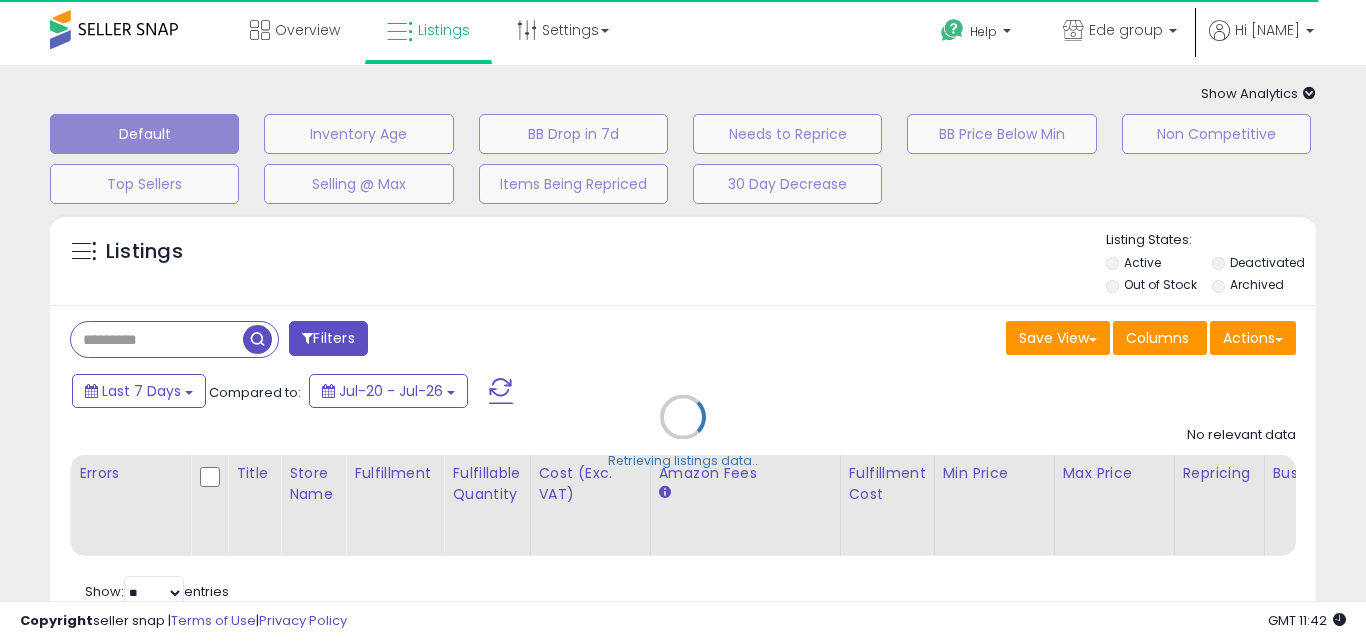click on "Retrieving listings data.." at bounding box center (683, 432) 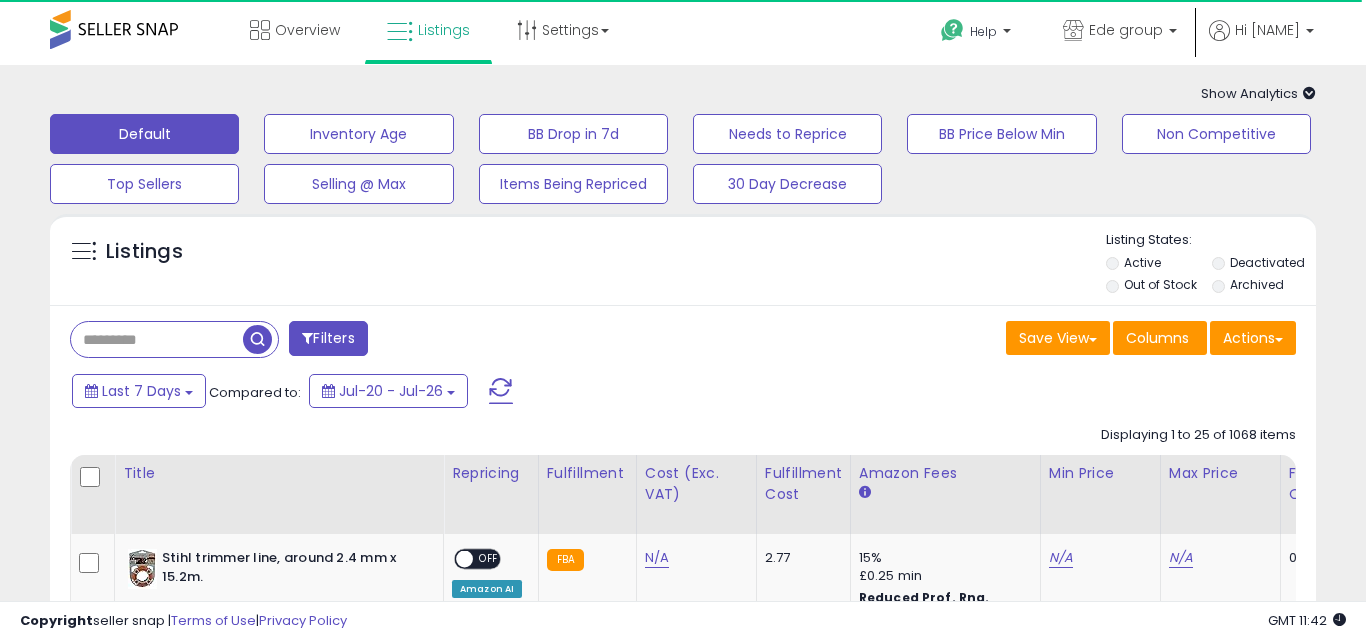 click at bounding box center (157, 339) 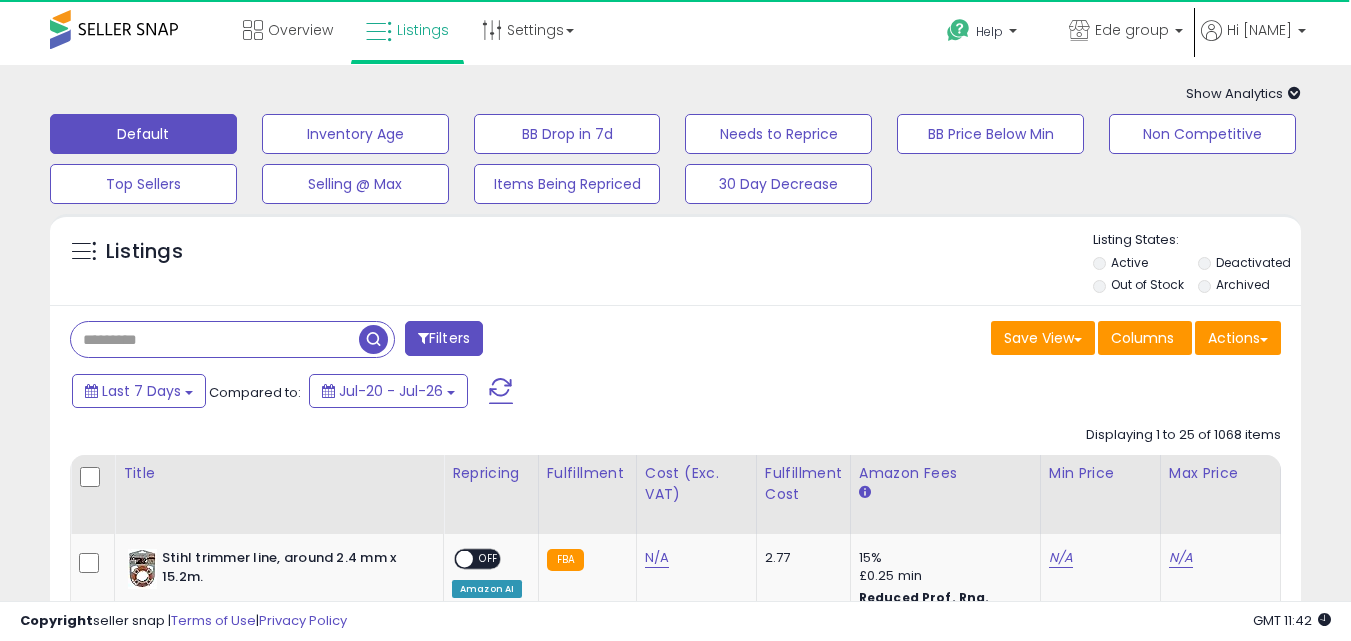 click at bounding box center [215, 339] 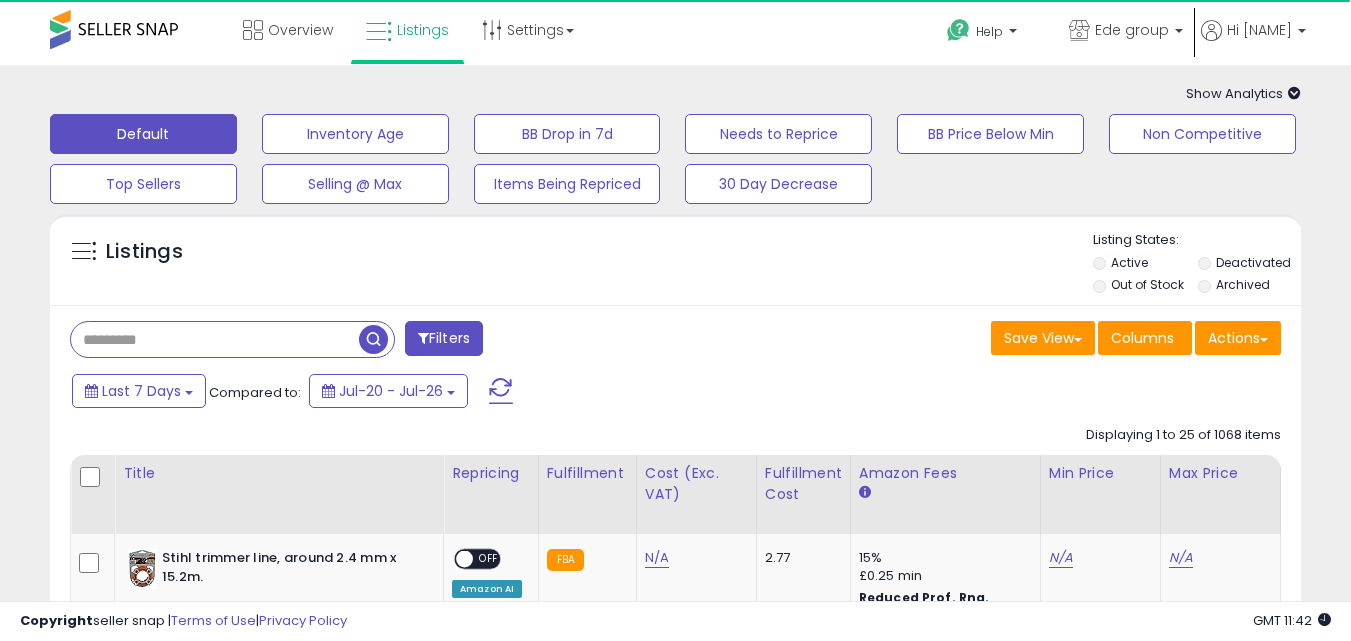 paste on "**********" 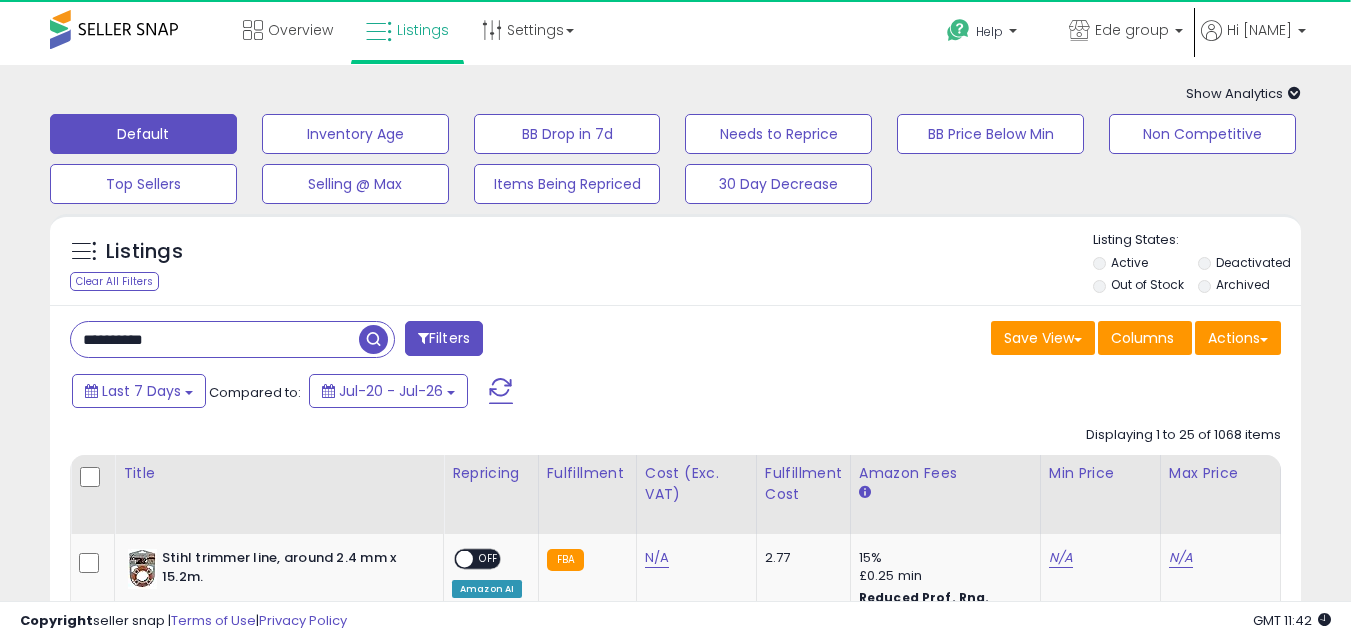 type on "**********" 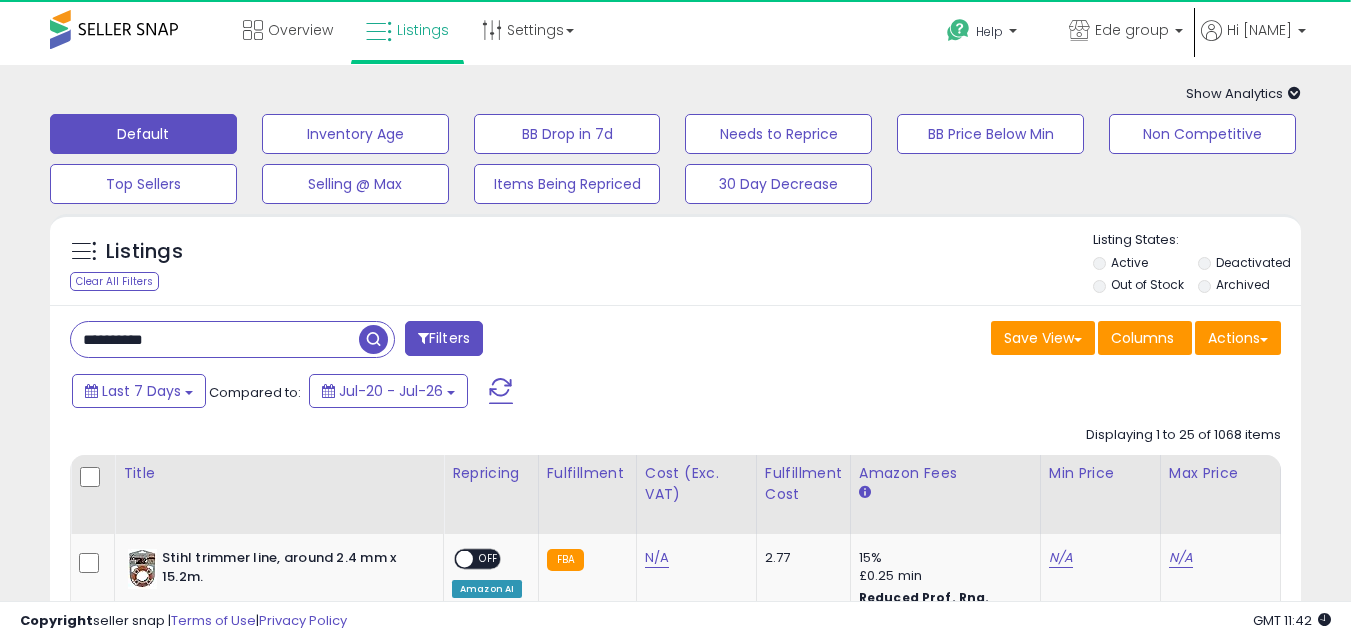 click at bounding box center (373, 339) 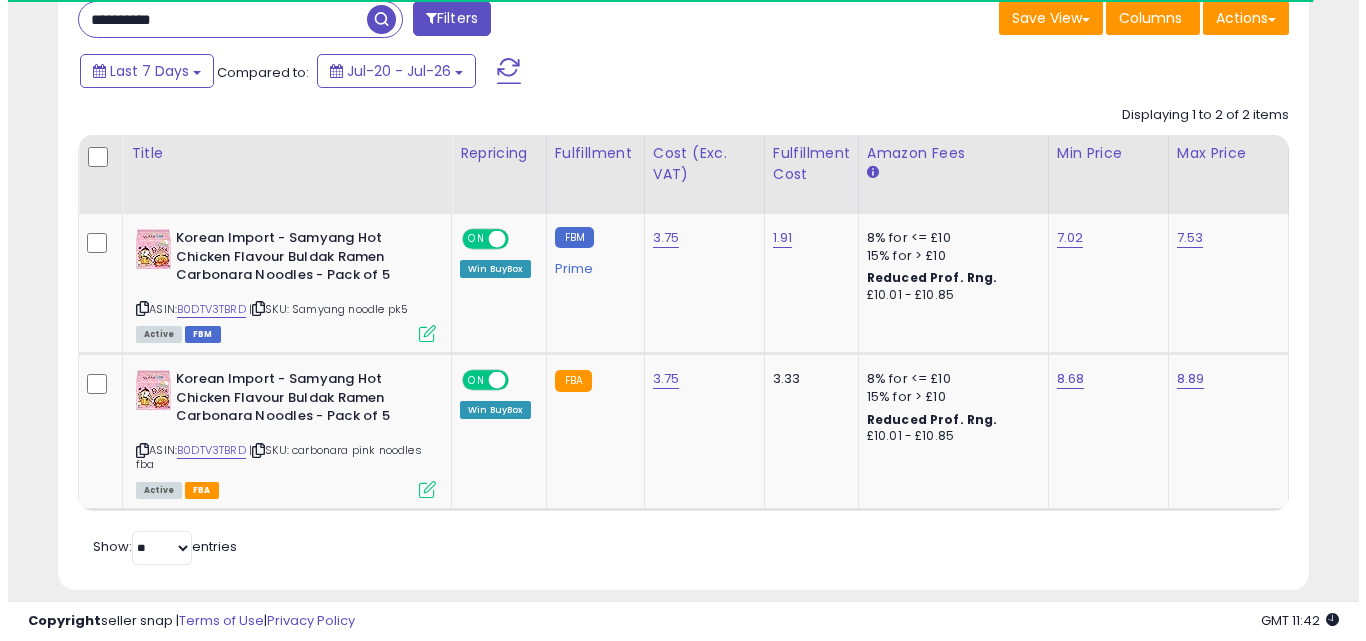 scroll, scrollTop: 347, scrollLeft: 0, axis: vertical 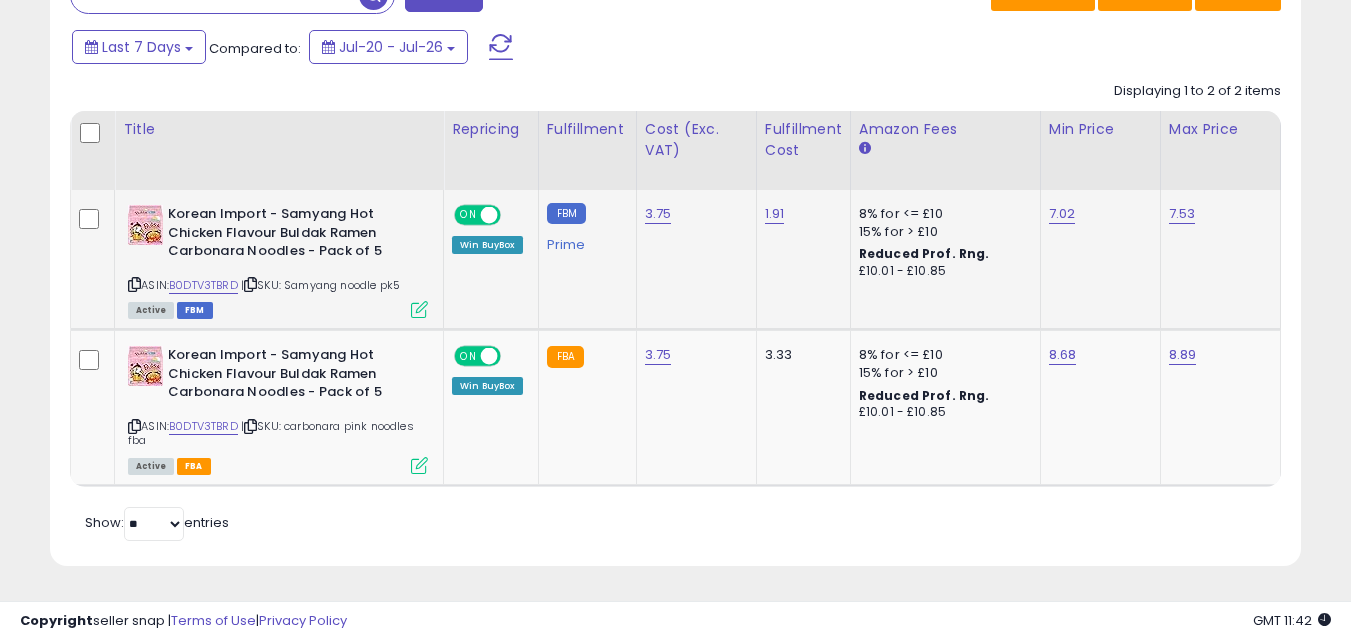 click at bounding box center [419, 309] 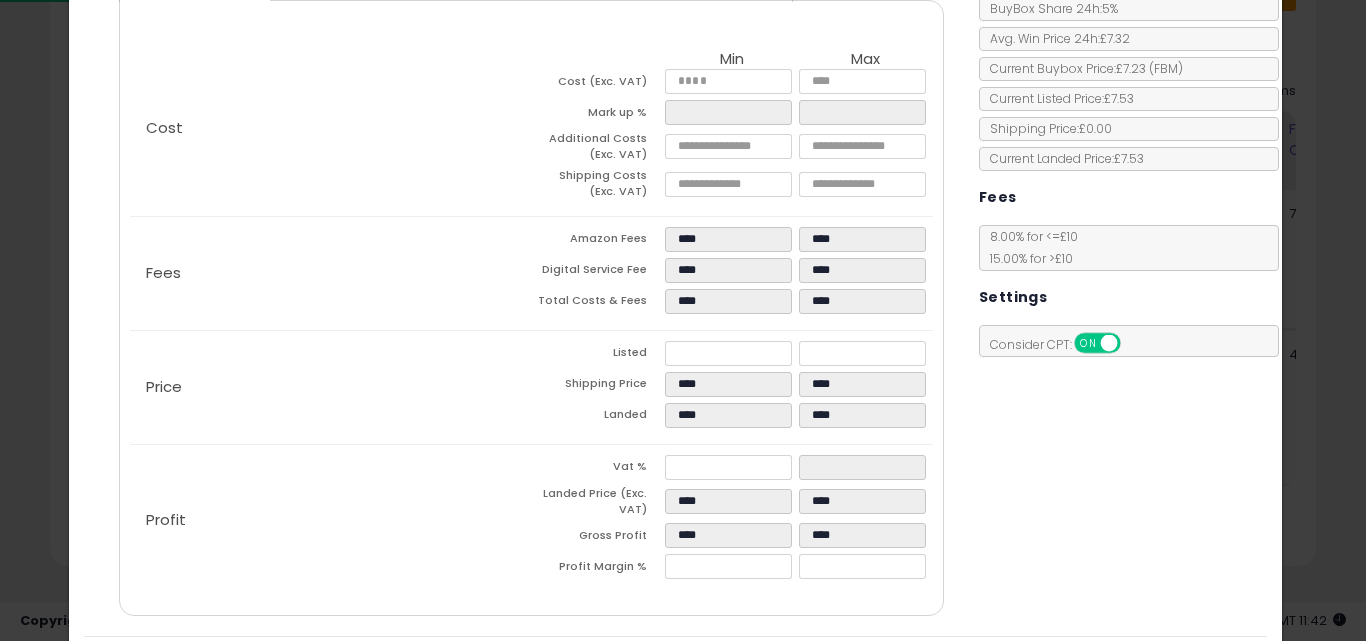 scroll, scrollTop: 292, scrollLeft: 0, axis: vertical 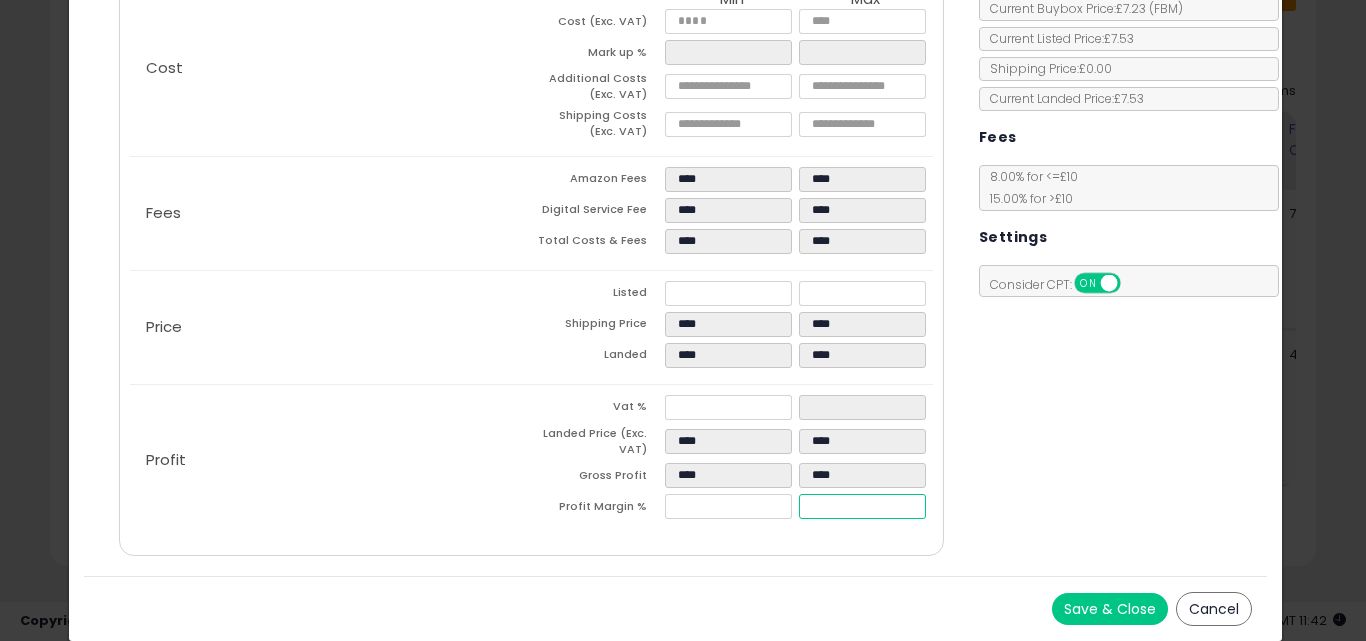 click on "*****" at bounding box center [862, 506] 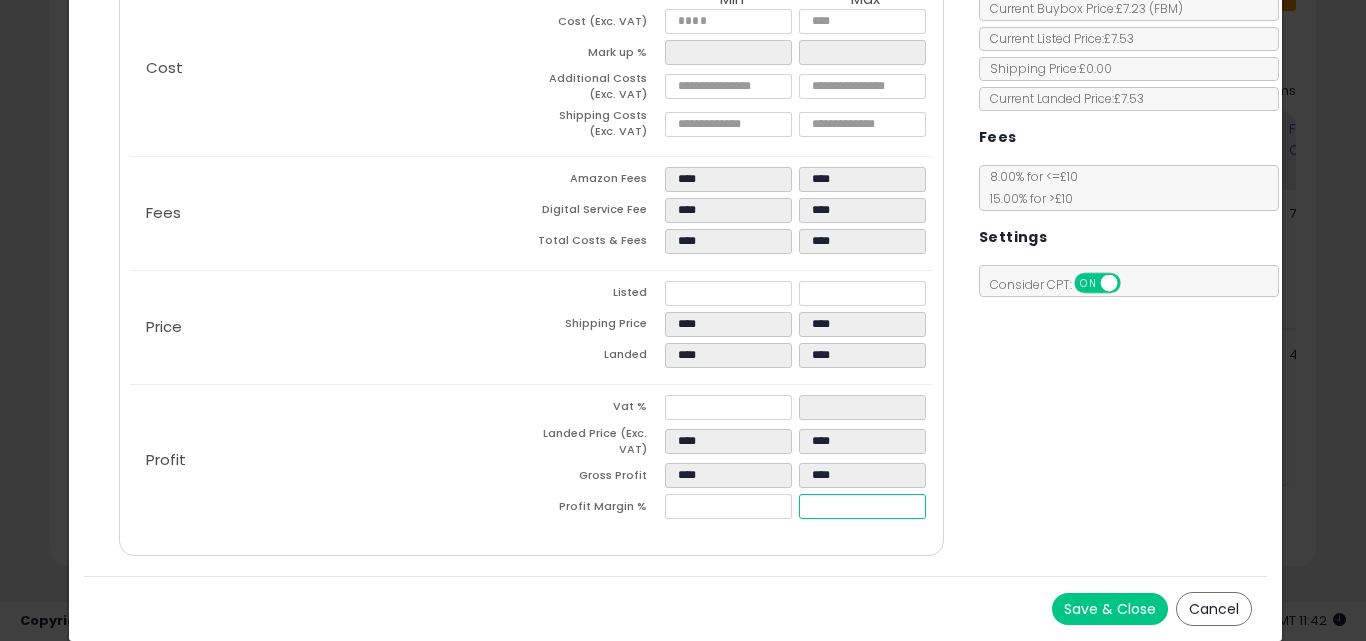 type on "*" 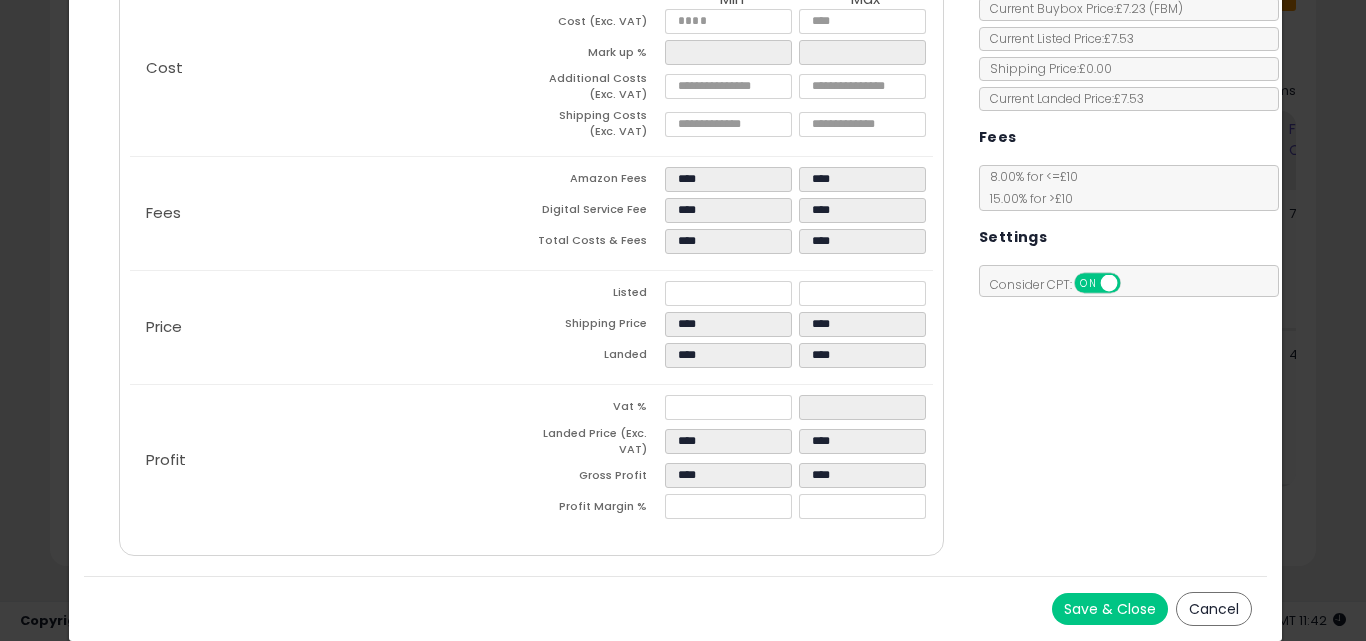 type on "*****" 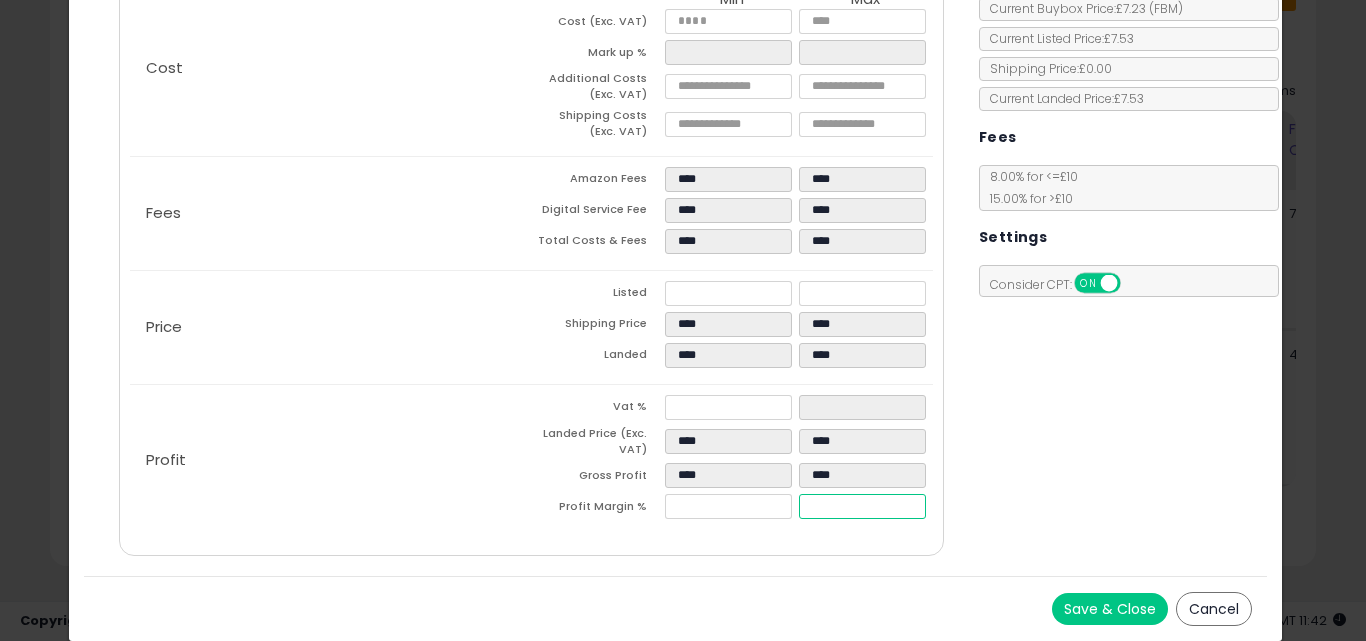 click on "****" at bounding box center (862, 506) 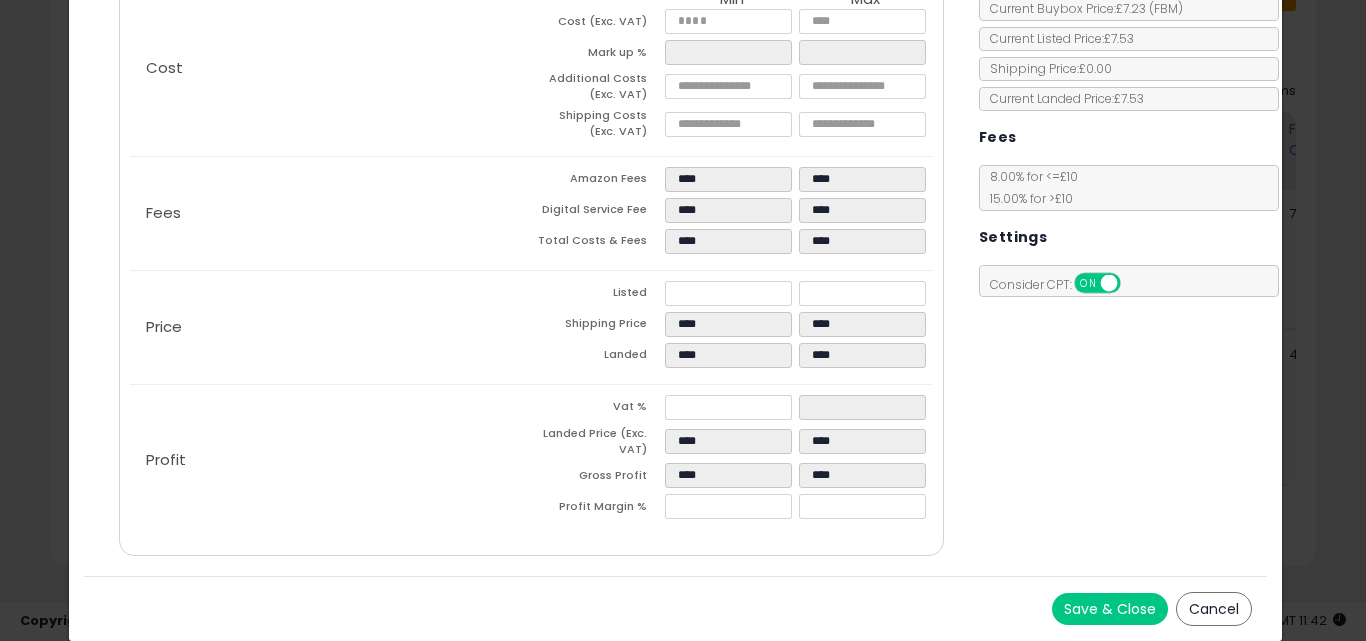 type on "*****" 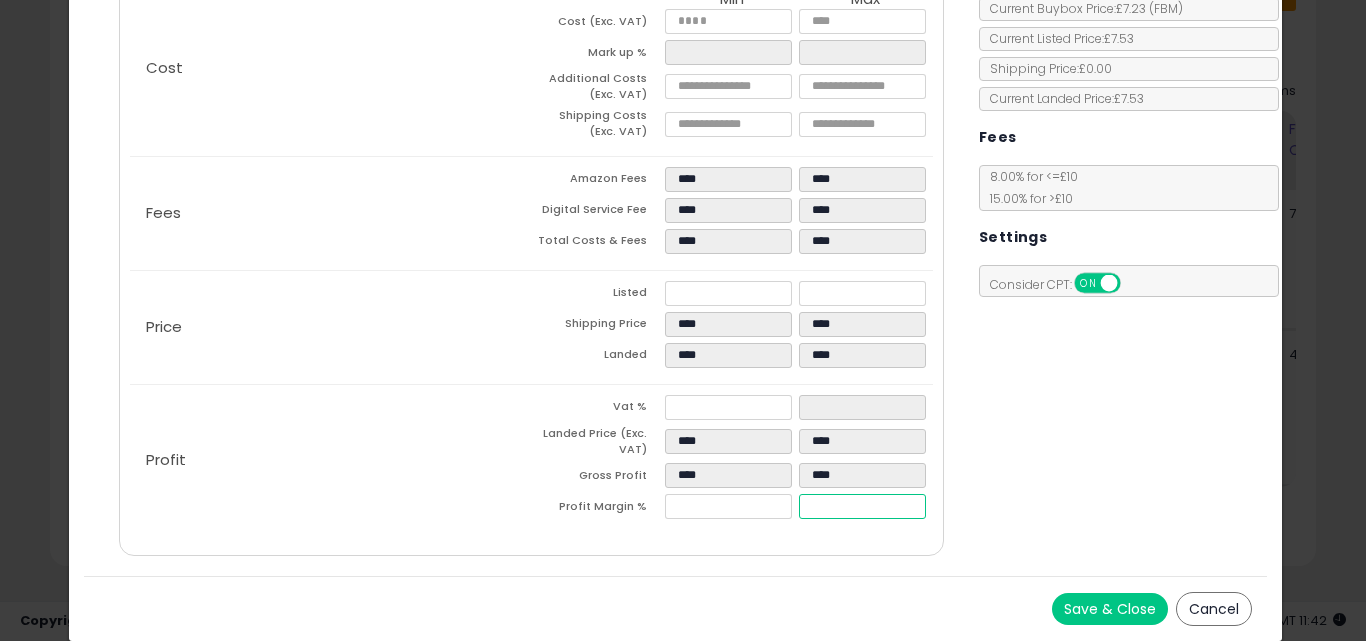 click on "****" at bounding box center [862, 506] 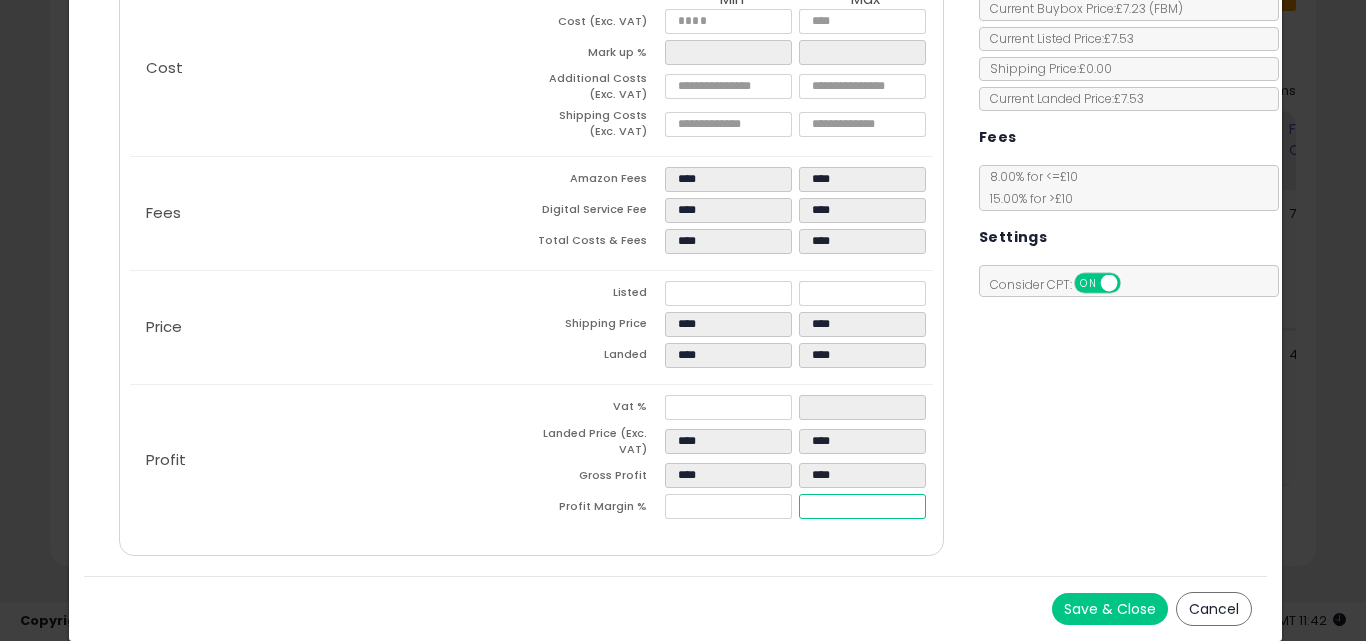 type on "*" 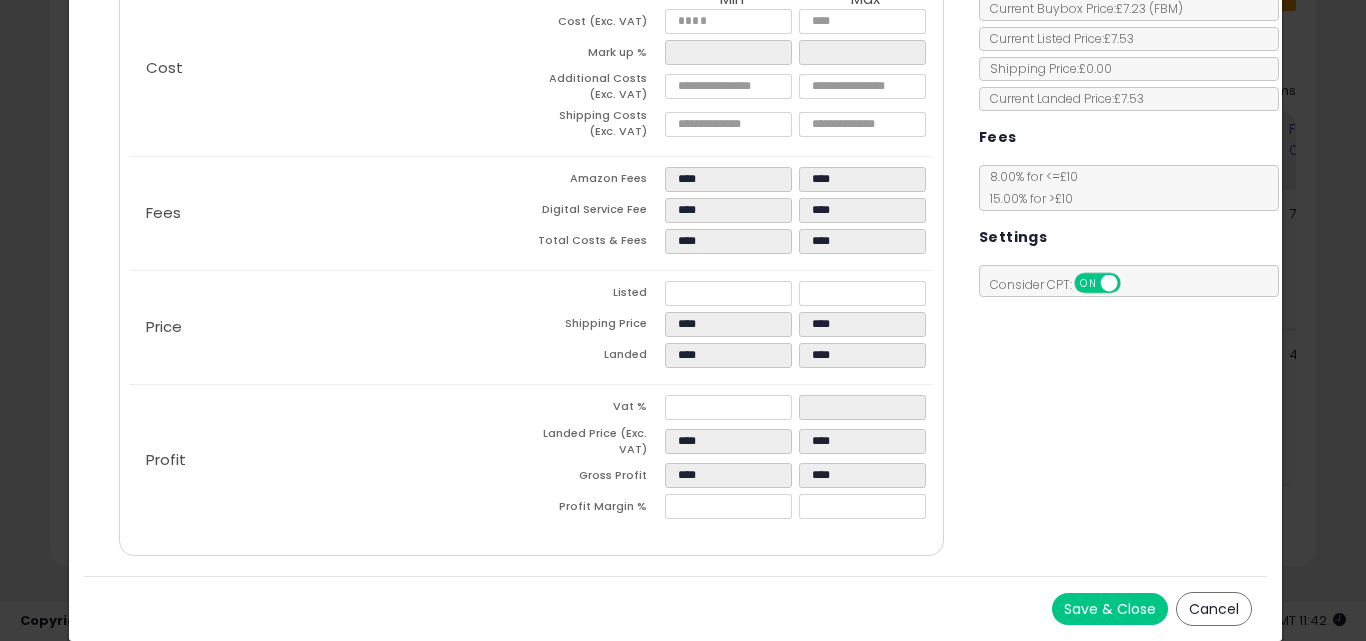 type on "*****" 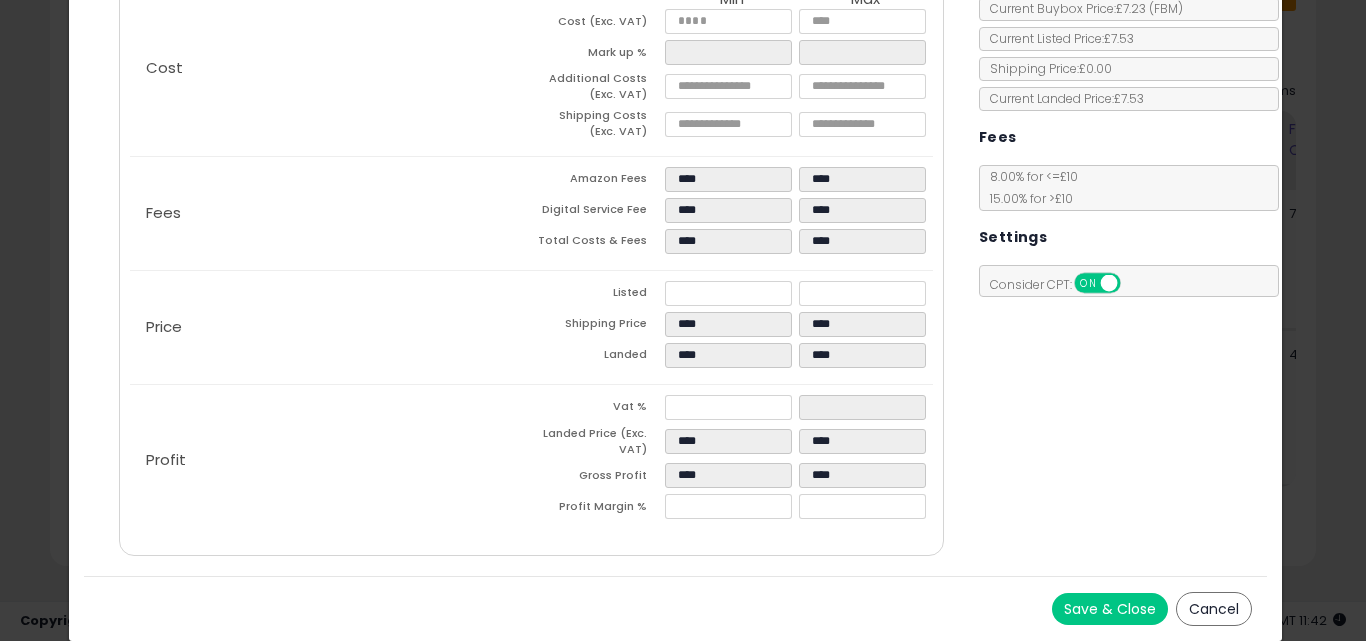 click on "Save & Close" at bounding box center [1110, 609] 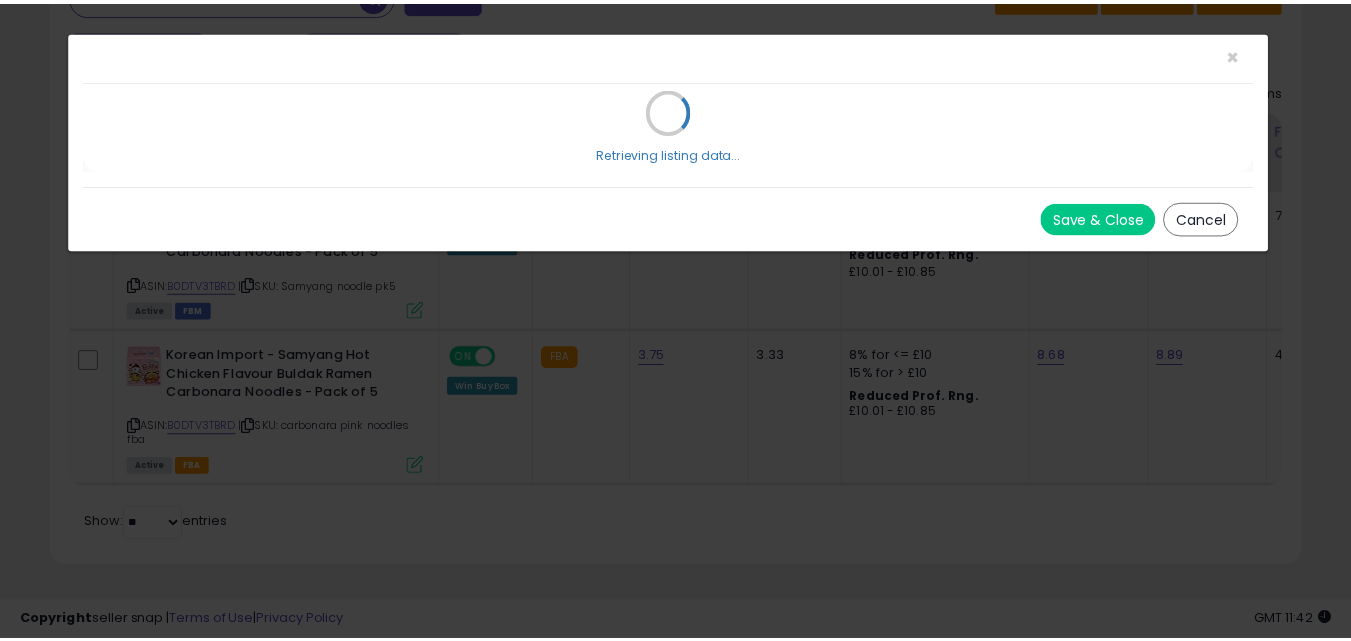 scroll, scrollTop: 0, scrollLeft: 0, axis: both 